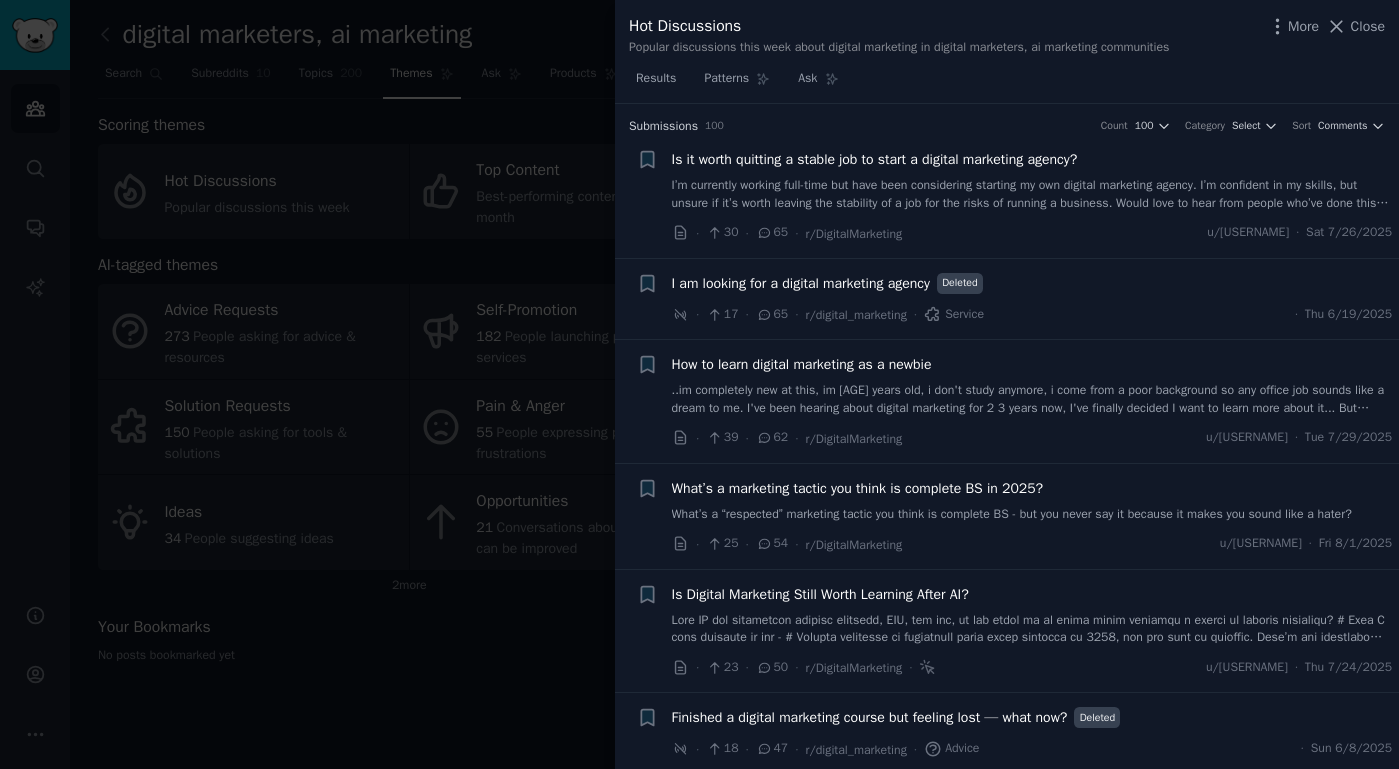 scroll, scrollTop: 0, scrollLeft: 0, axis: both 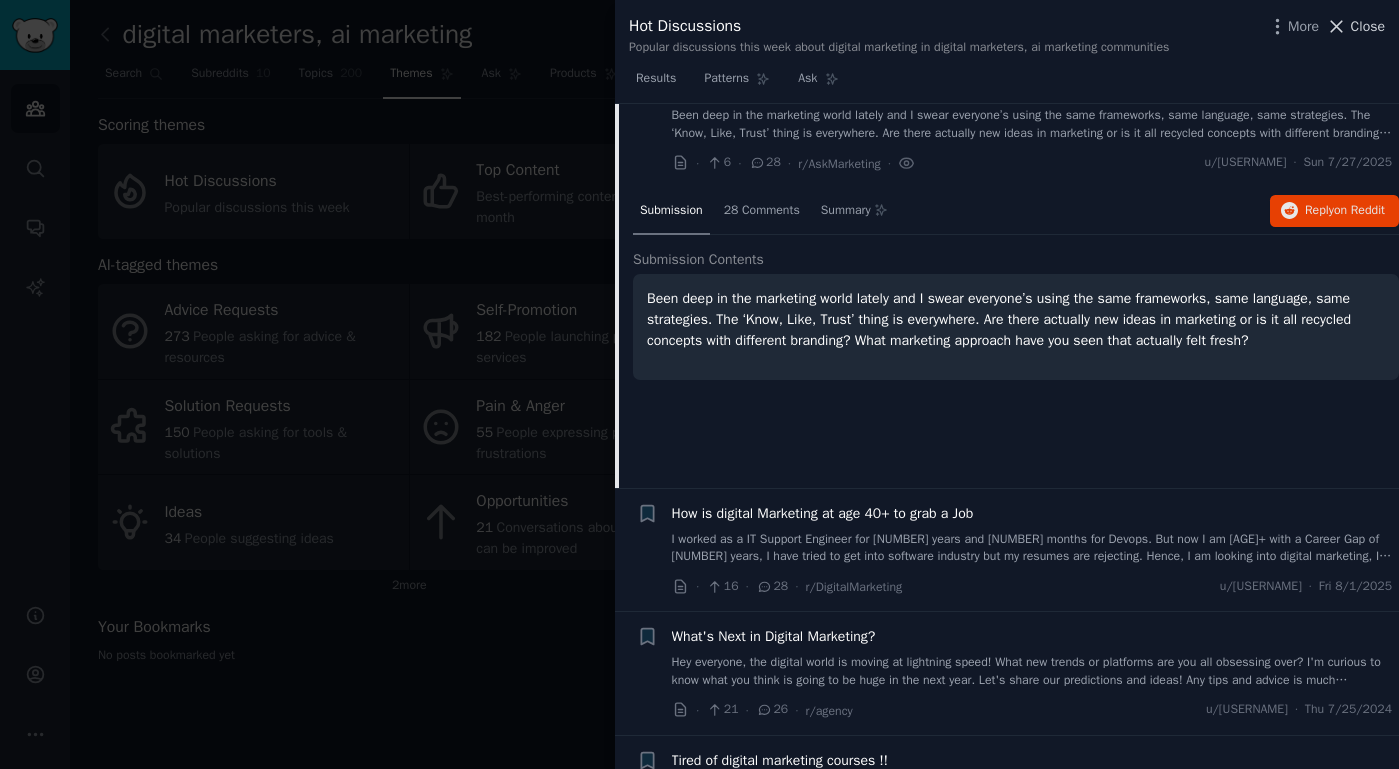 click 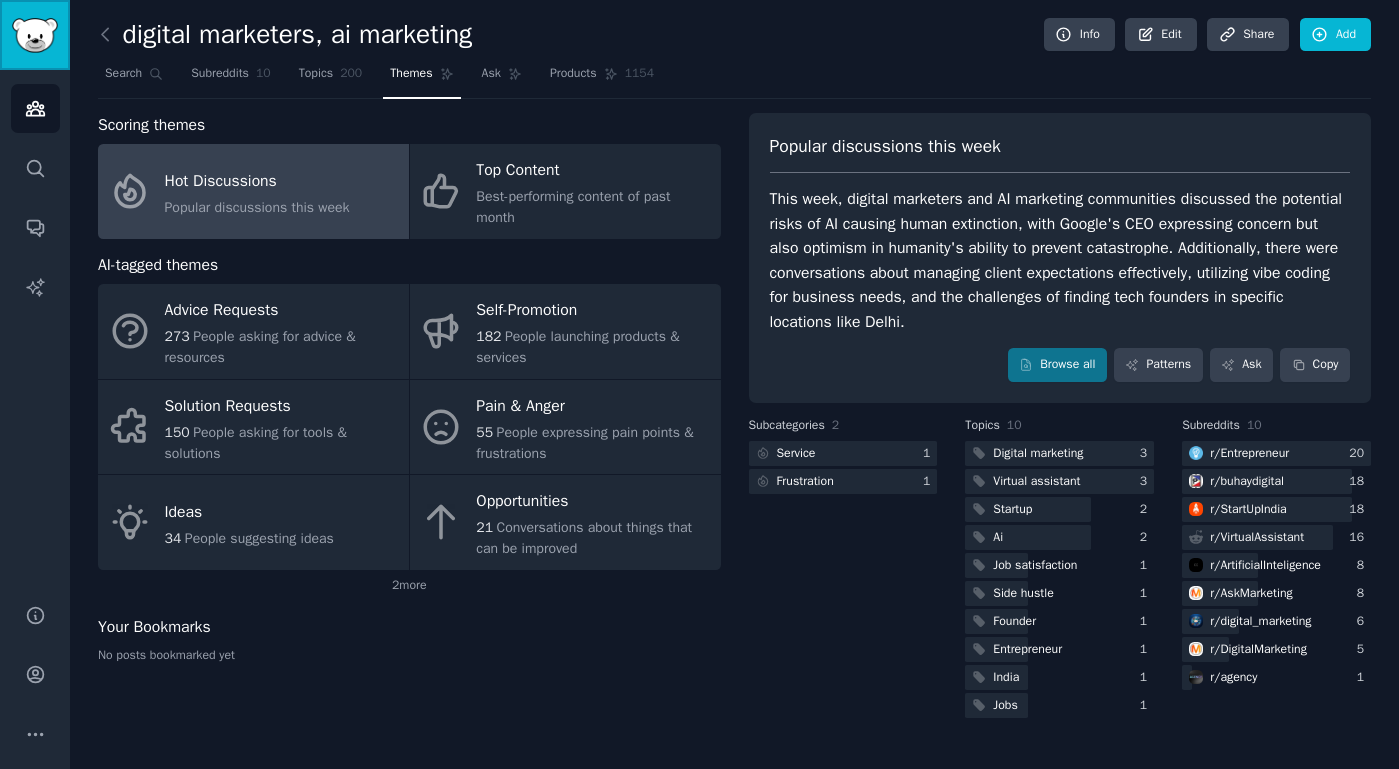 click at bounding box center [35, 35] 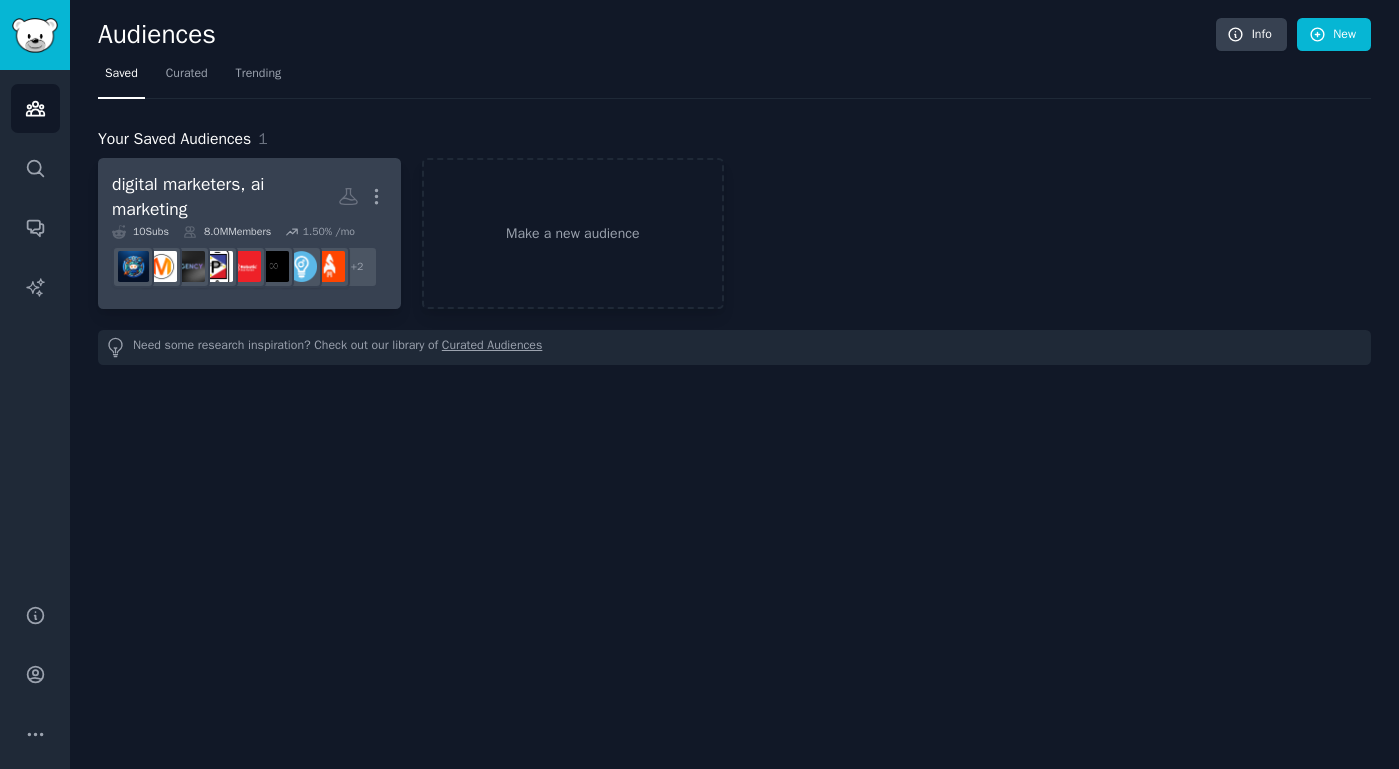 click on "digital marketers, ai marketing" at bounding box center [225, 196] 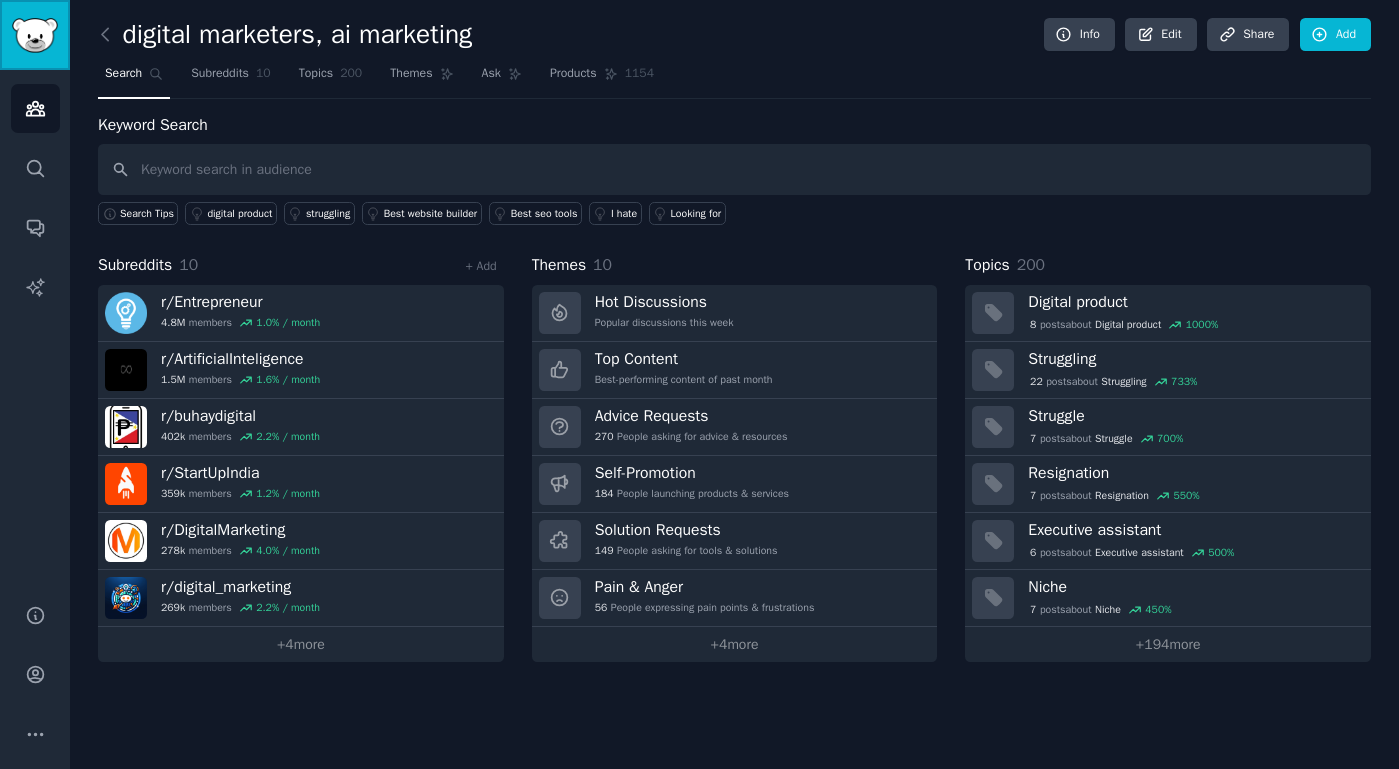 click at bounding box center (35, 35) 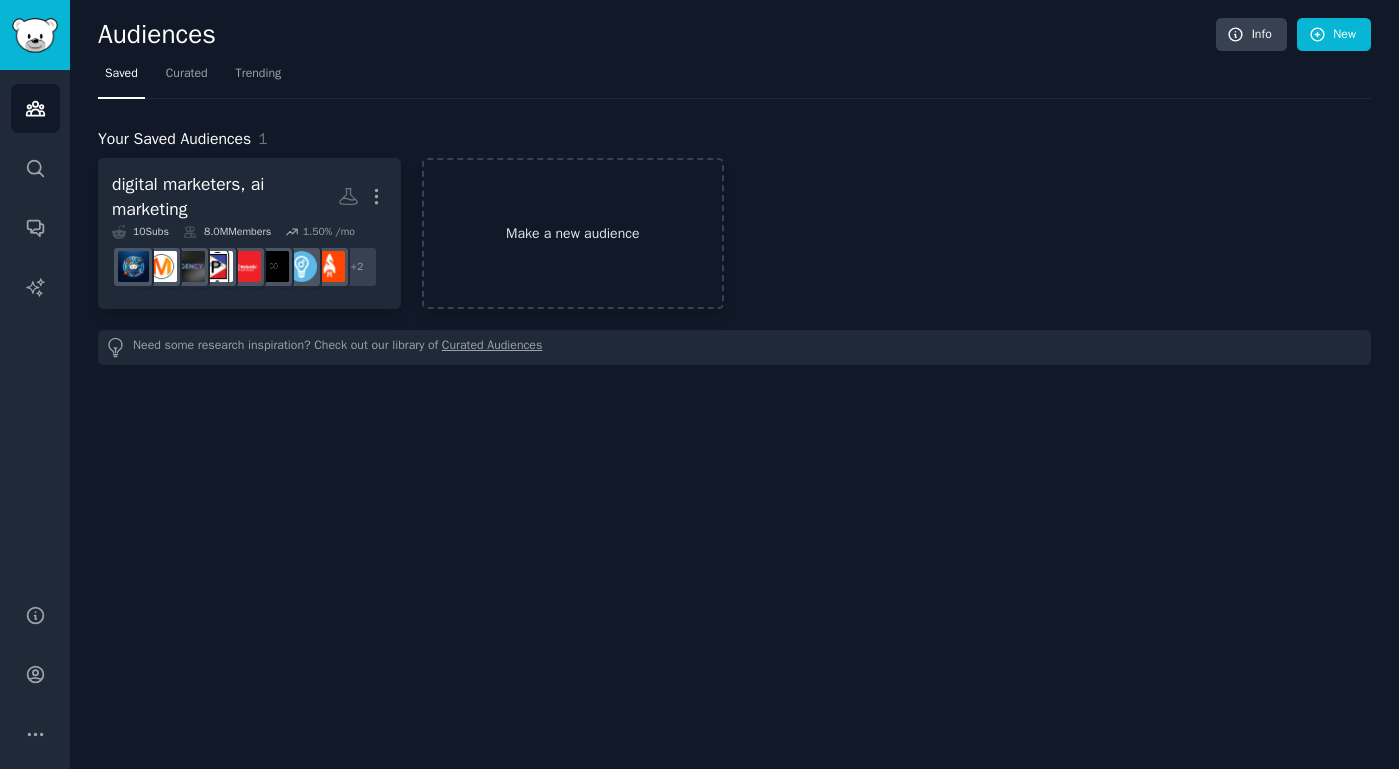click on "Make a new audience" at bounding box center [573, 233] 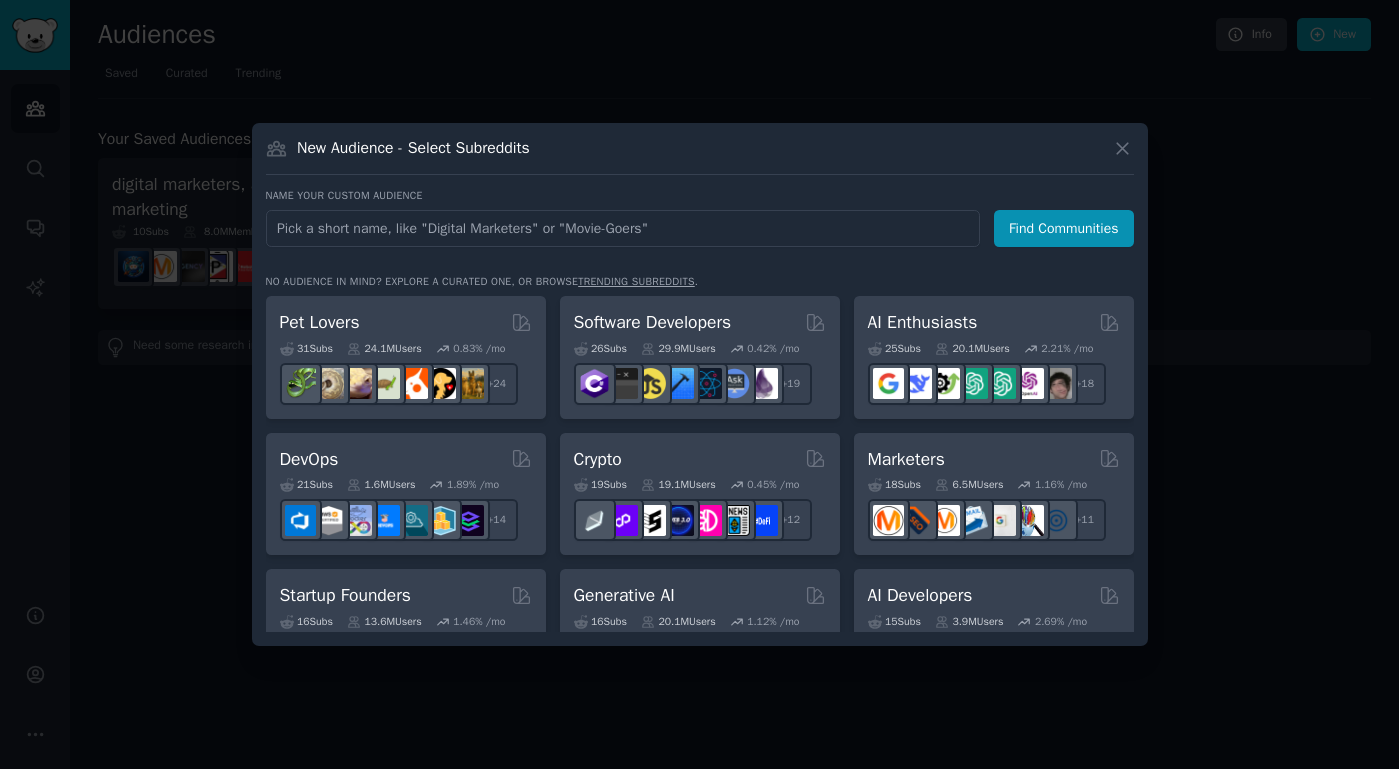 click at bounding box center [699, 384] 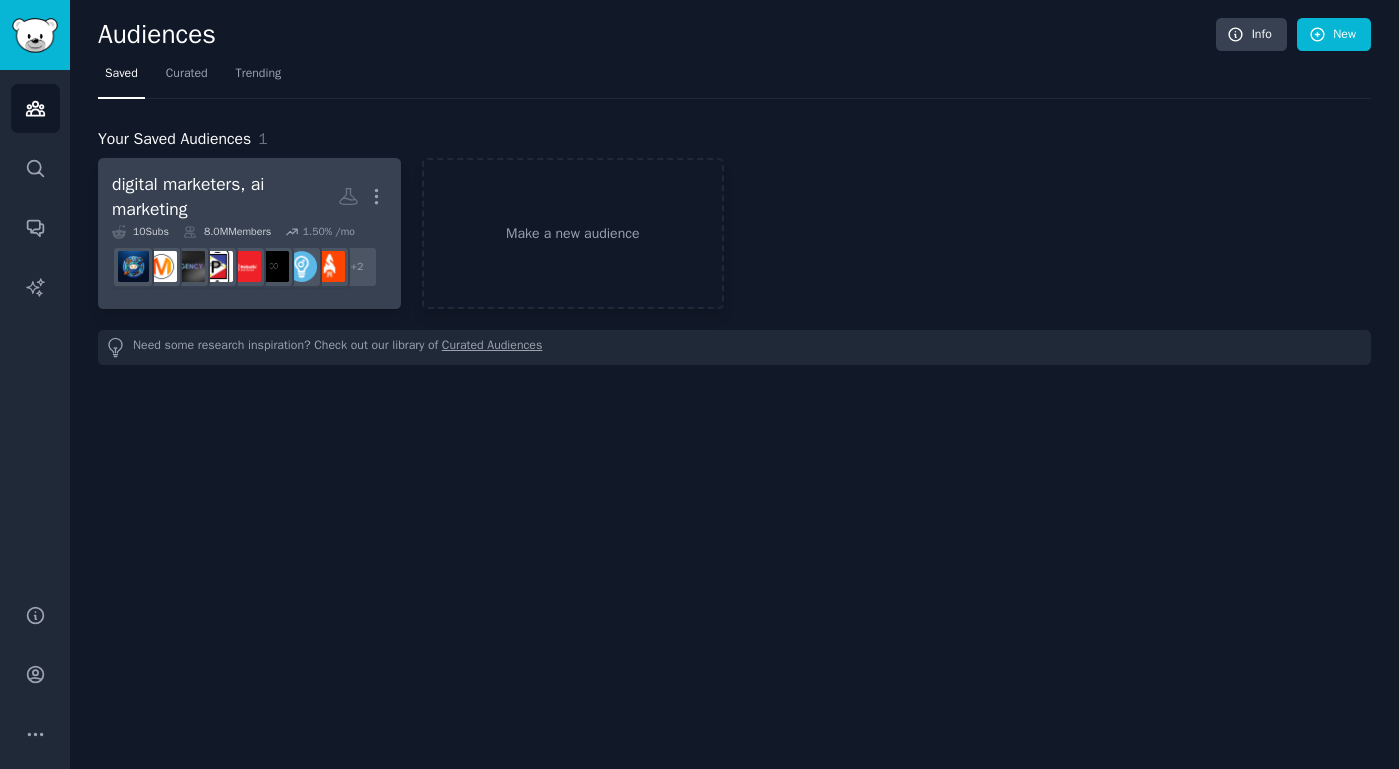 click on "digital marketers, ai marketing More 10 Sub s 8.0M Members 1.50 % /mo + 2" at bounding box center [249, 233] 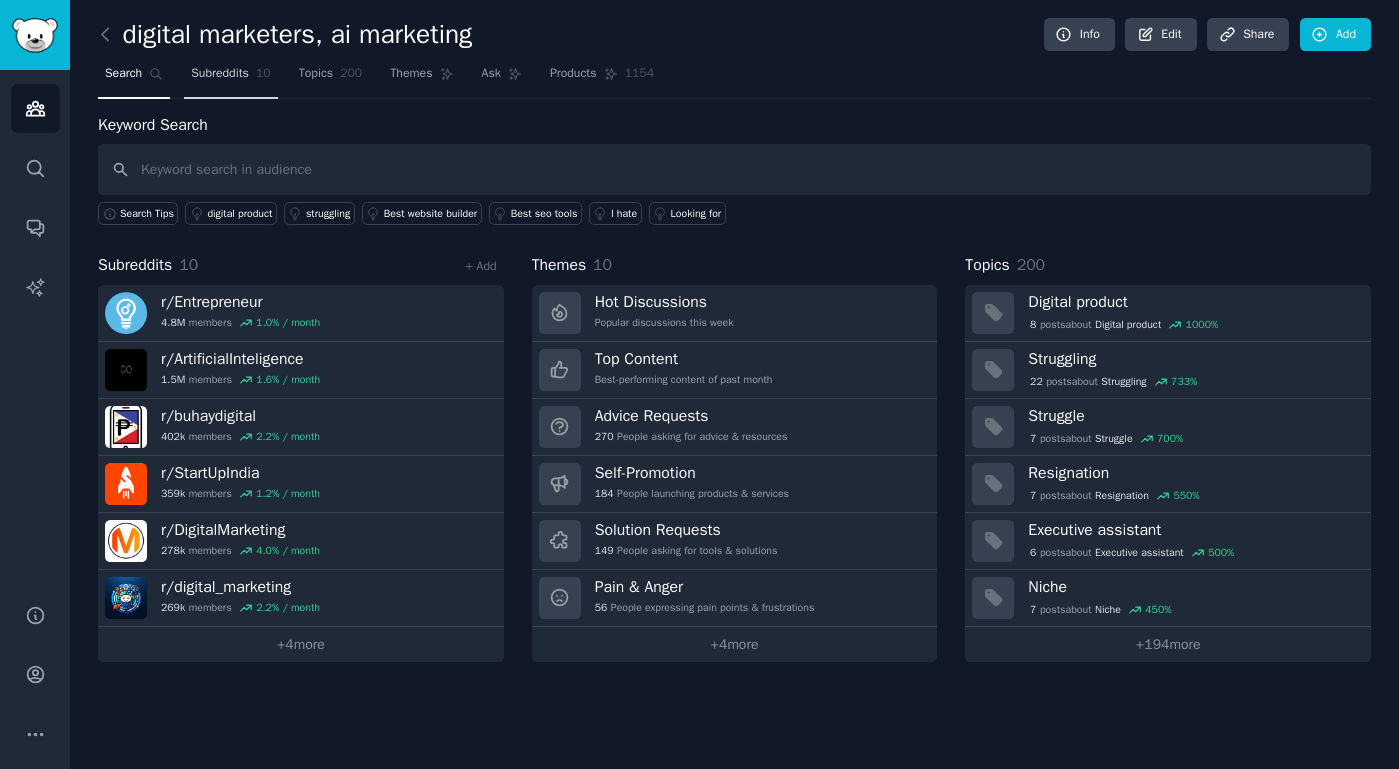 click on "Subreddits" at bounding box center (220, 74) 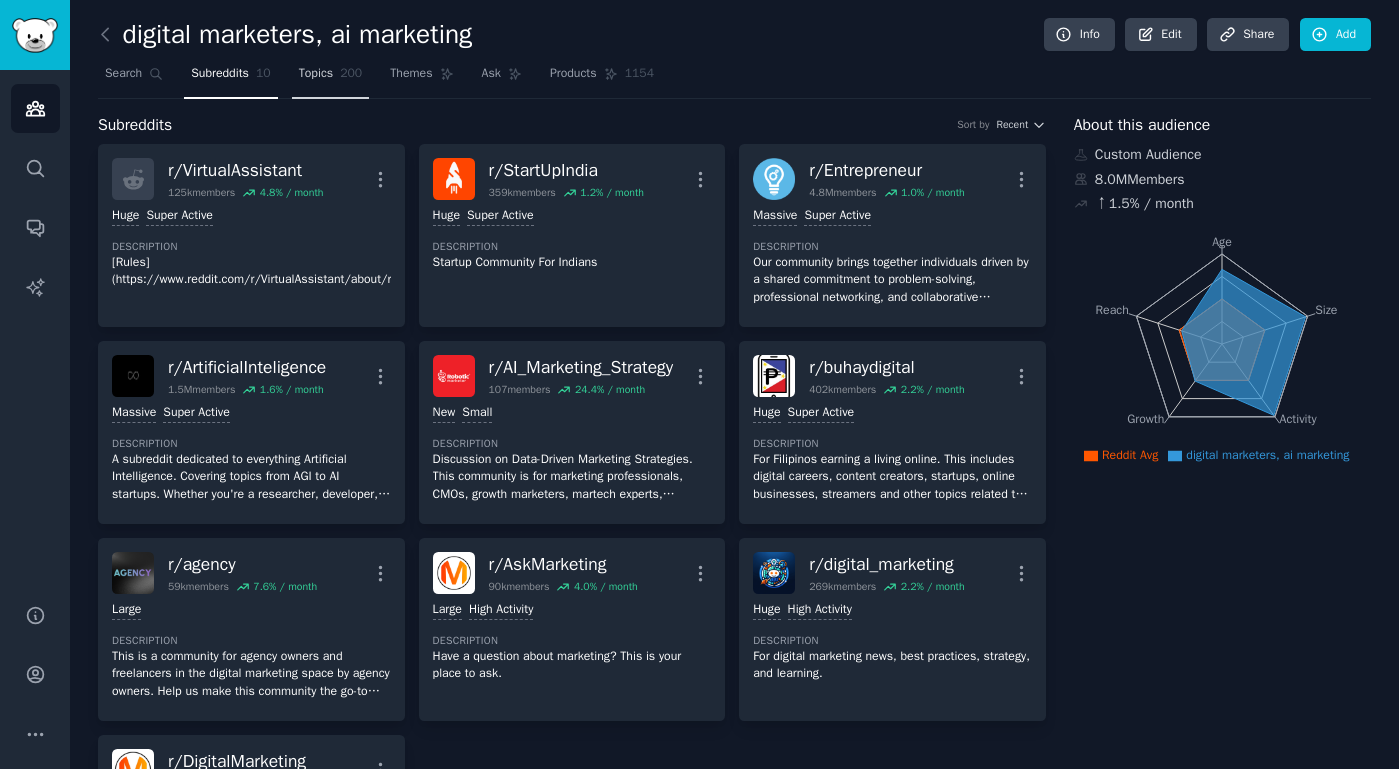 click on "Topics 200" at bounding box center (331, 78) 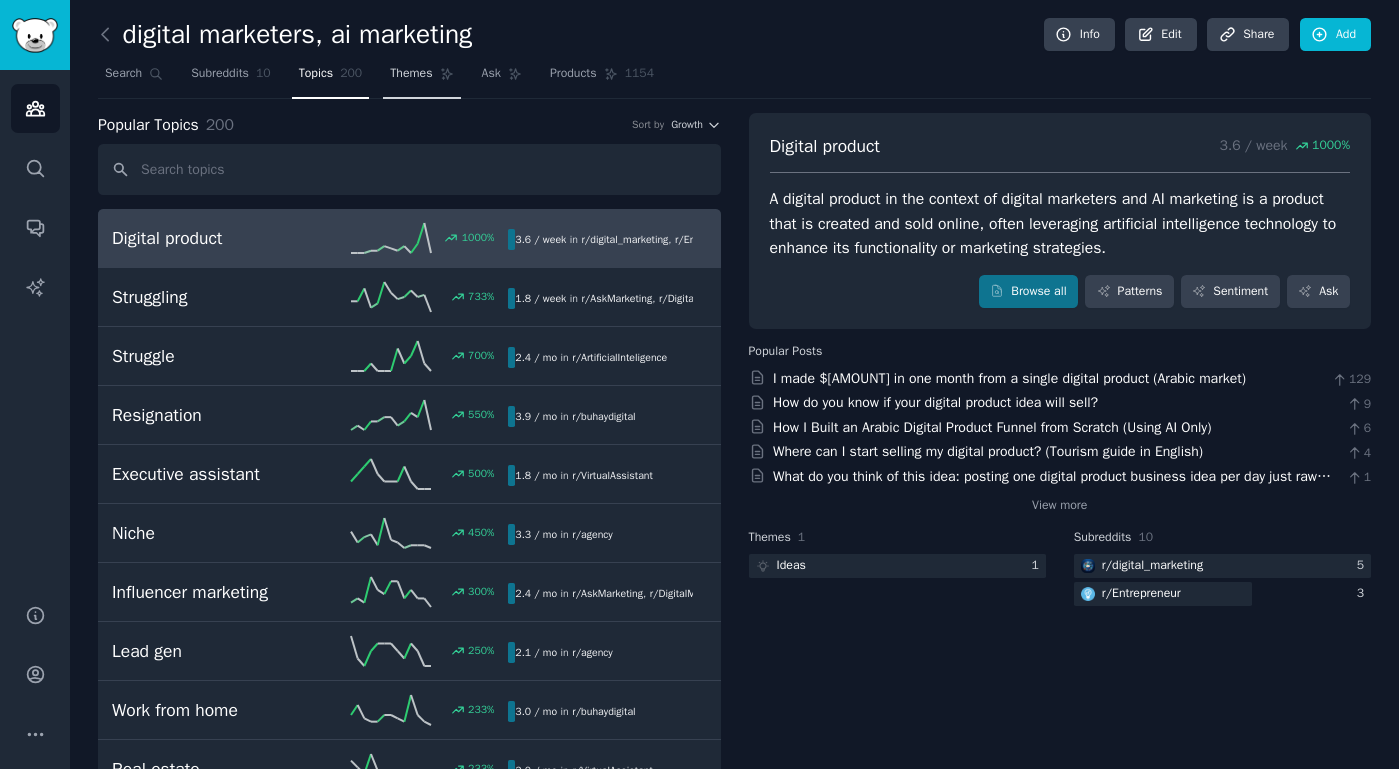 click on "Themes" at bounding box center (411, 74) 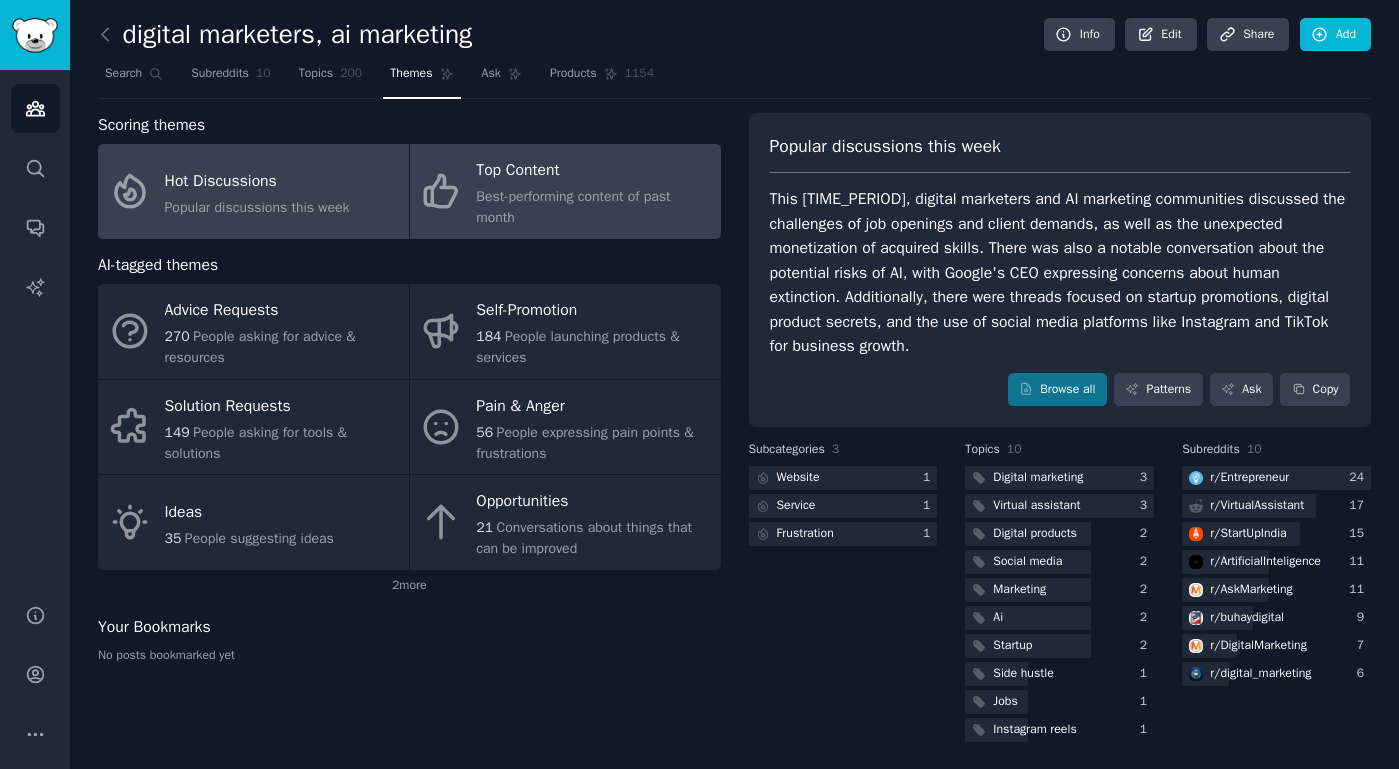 click on "Best-performing content of past month" at bounding box center (593, 207) 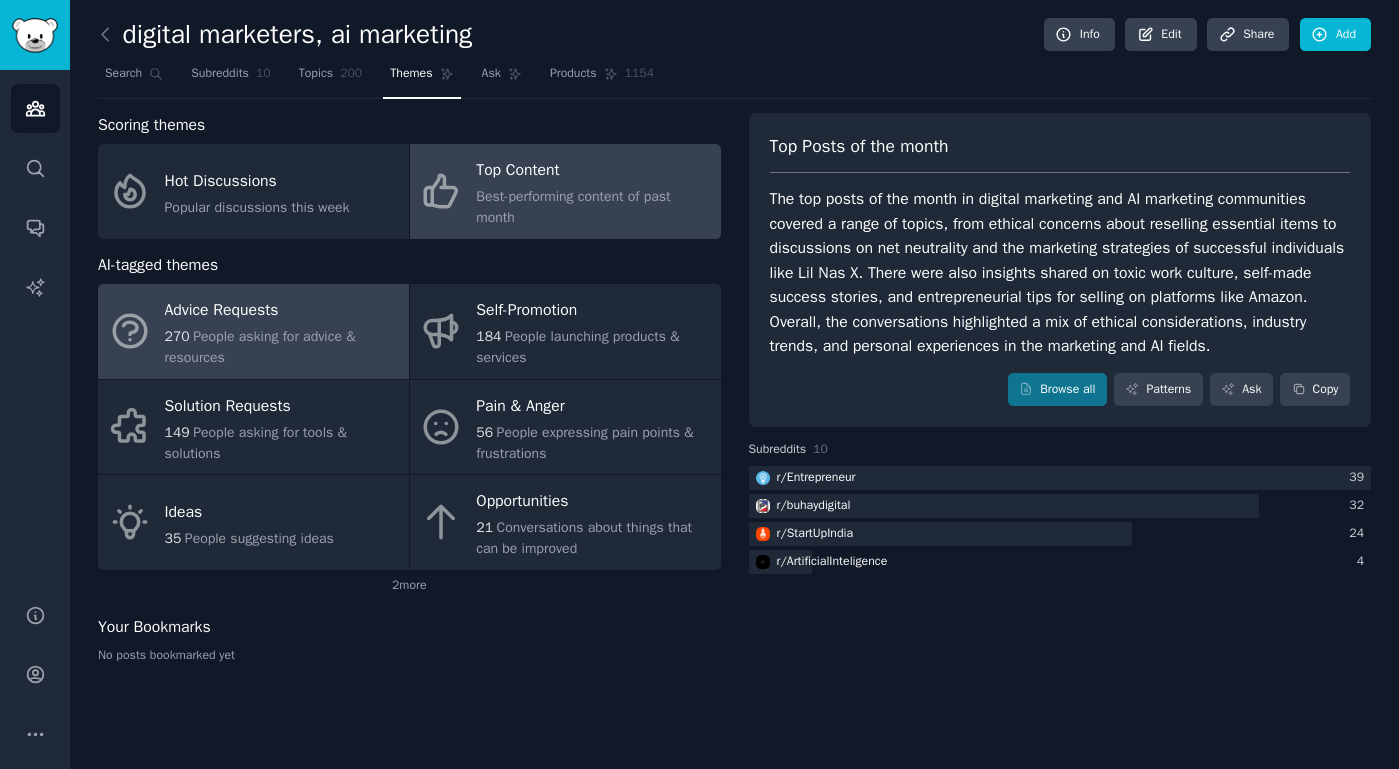 click on "People asking for advice & resources" at bounding box center (260, 347) 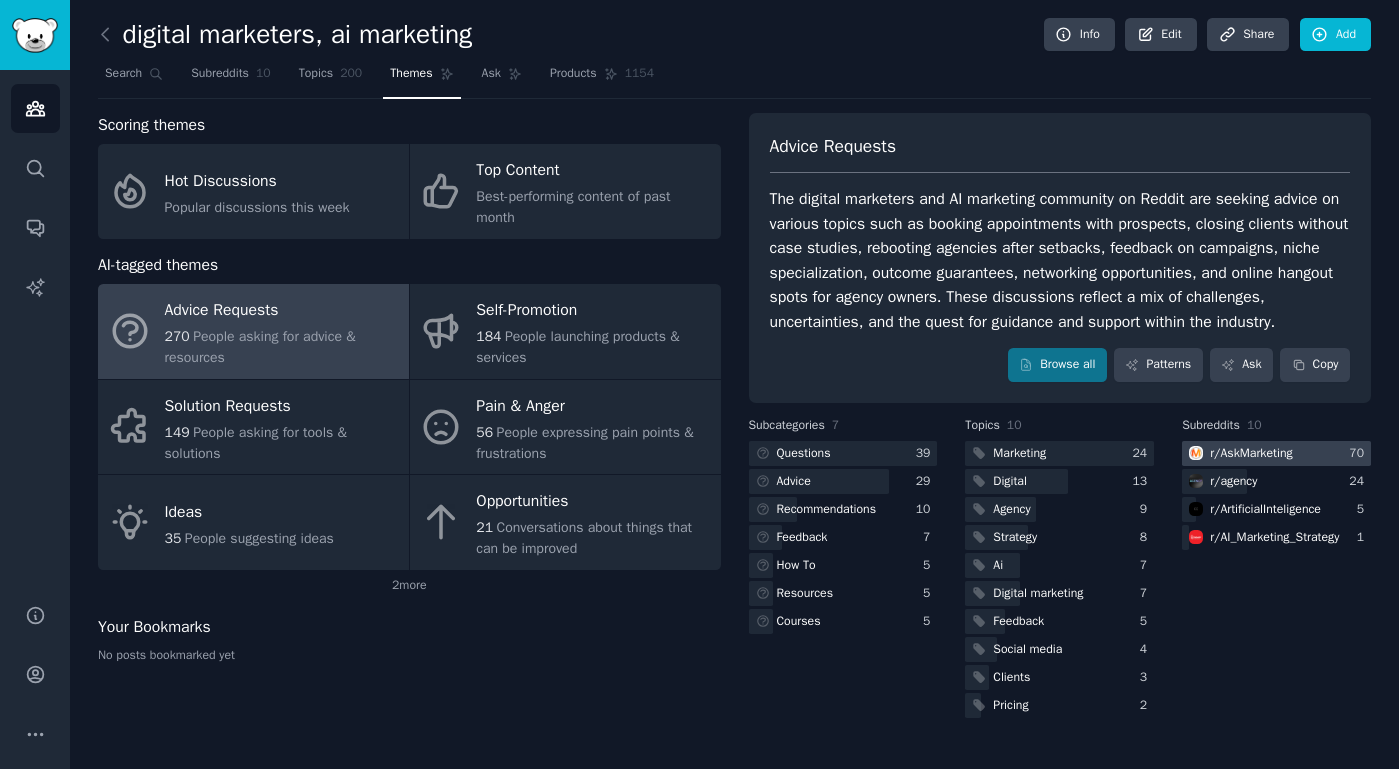 click on "r/ AskMarketing" at bounding box center [1251, 454] 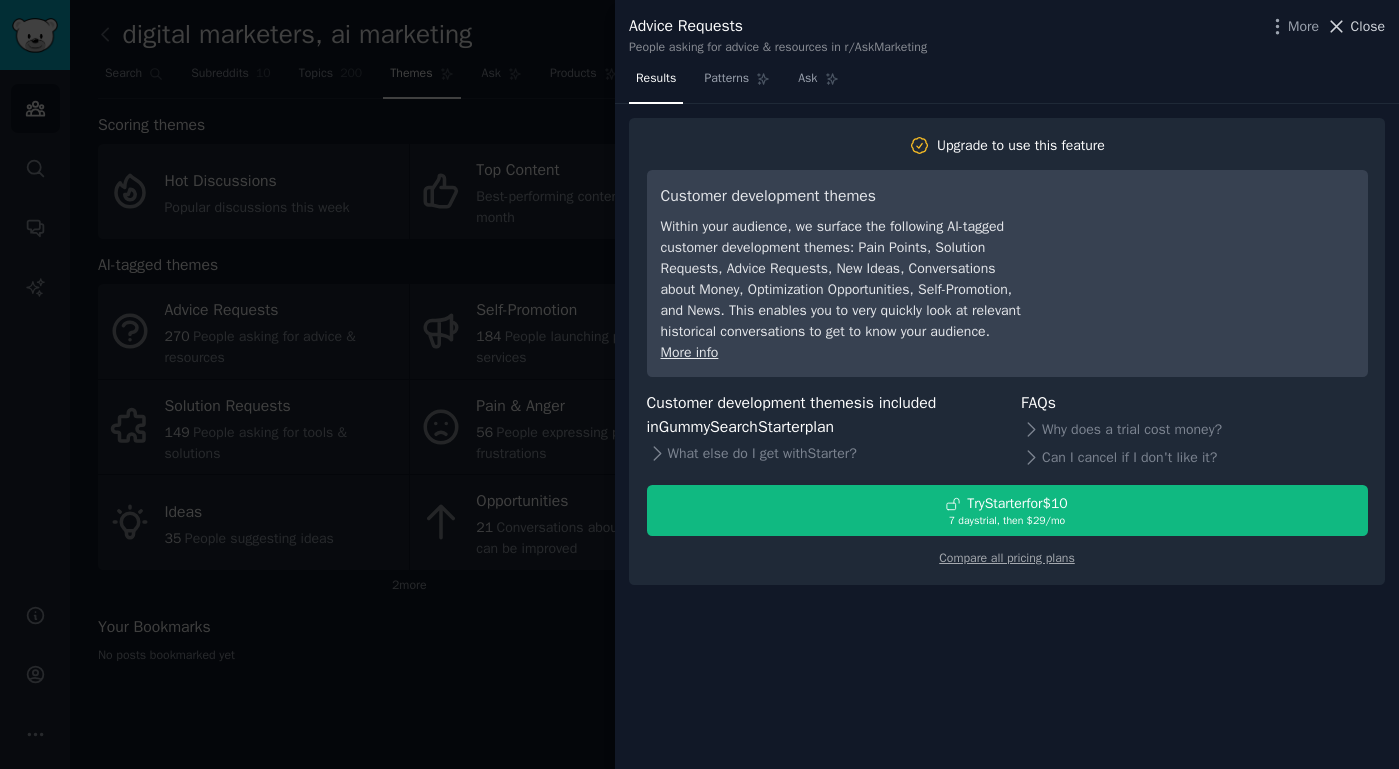 click on "Close" at bounding box center [1368, 26] 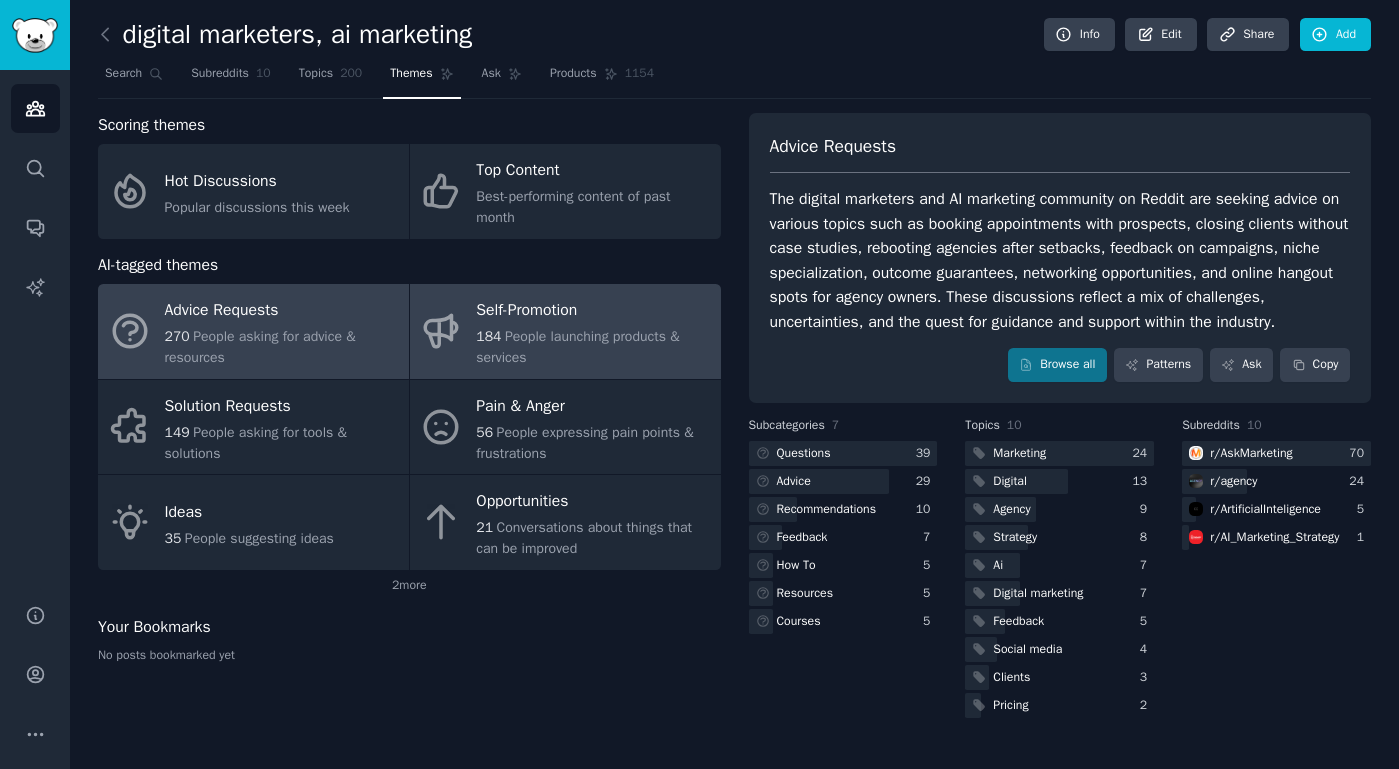 scroll, scrollTop: 4, scrollLeft: 0, axis: vertical 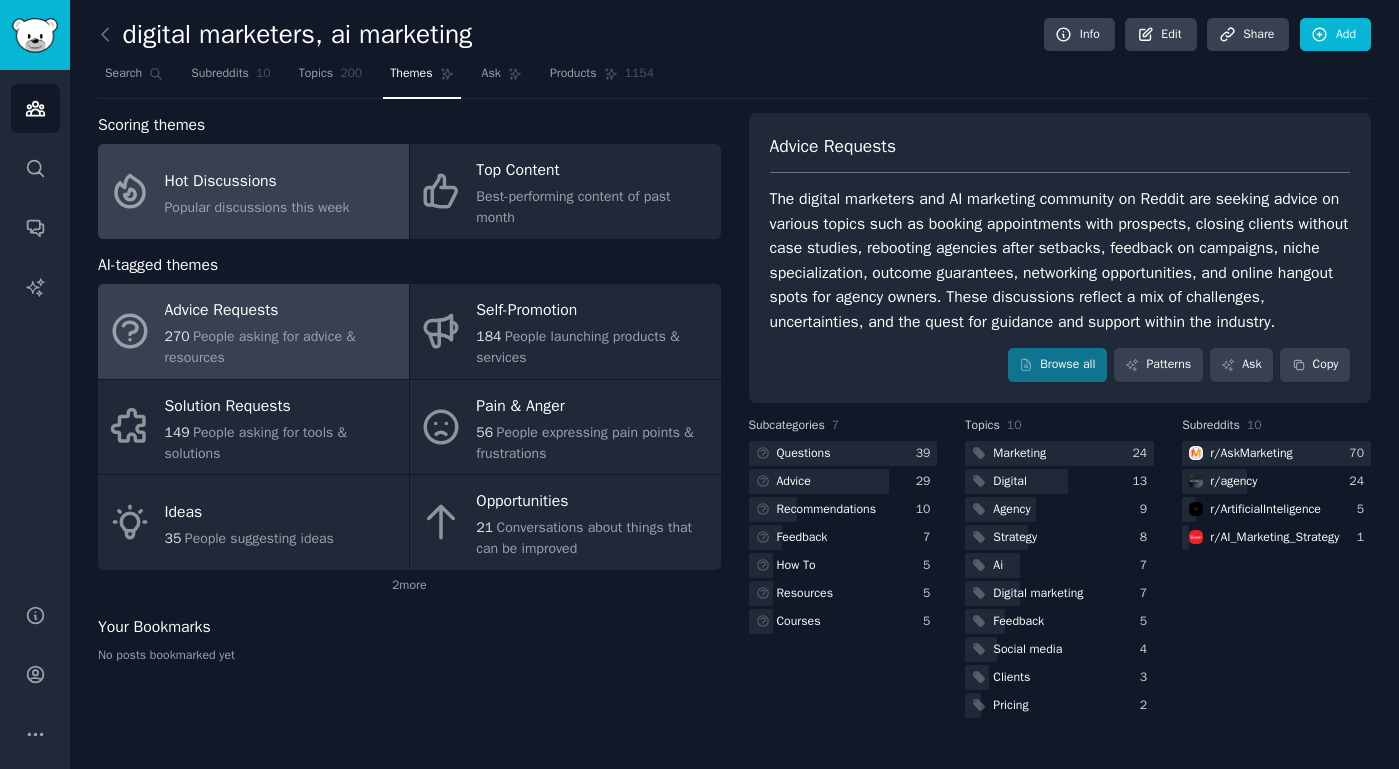click on "Hot Discussions" at bounding box center (257, 181) 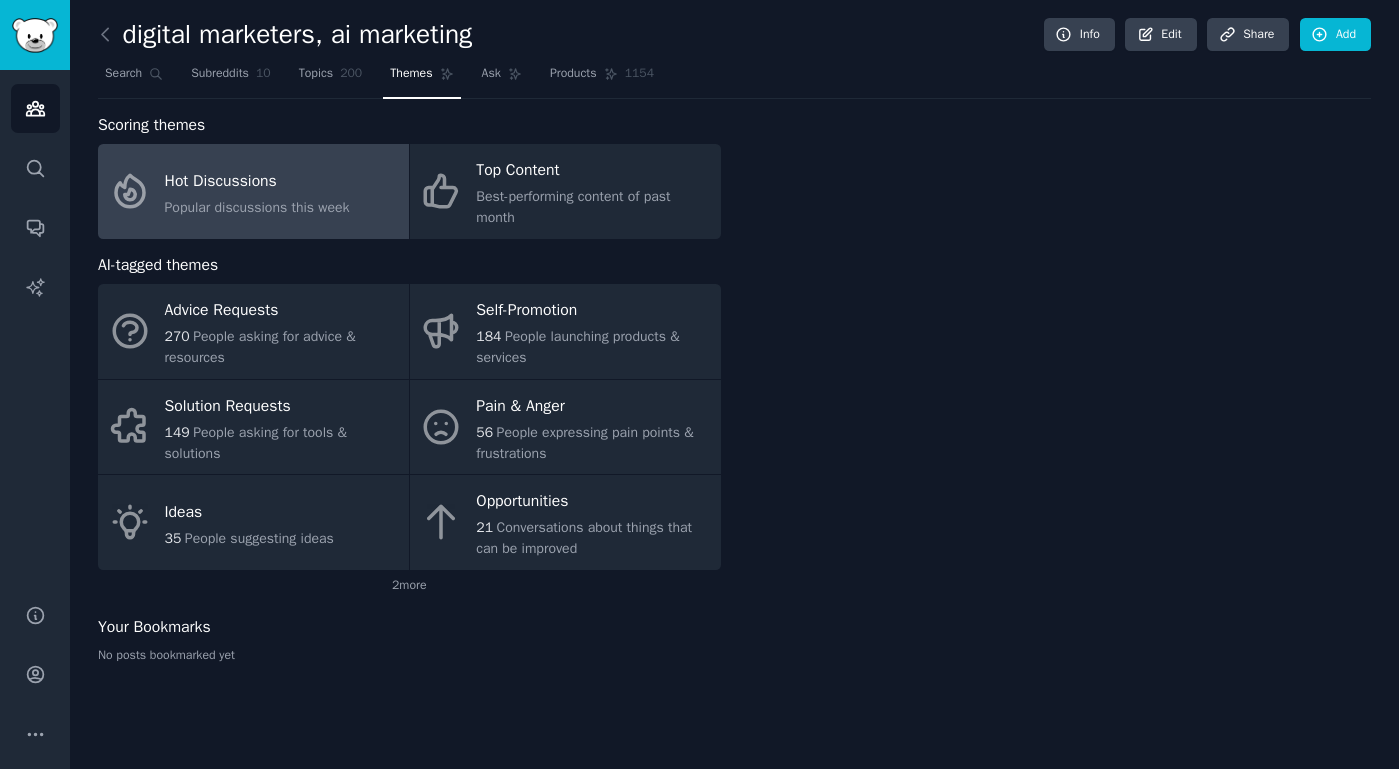 scroll, scrollTop: 0, scrollLeft: 0, axis: both 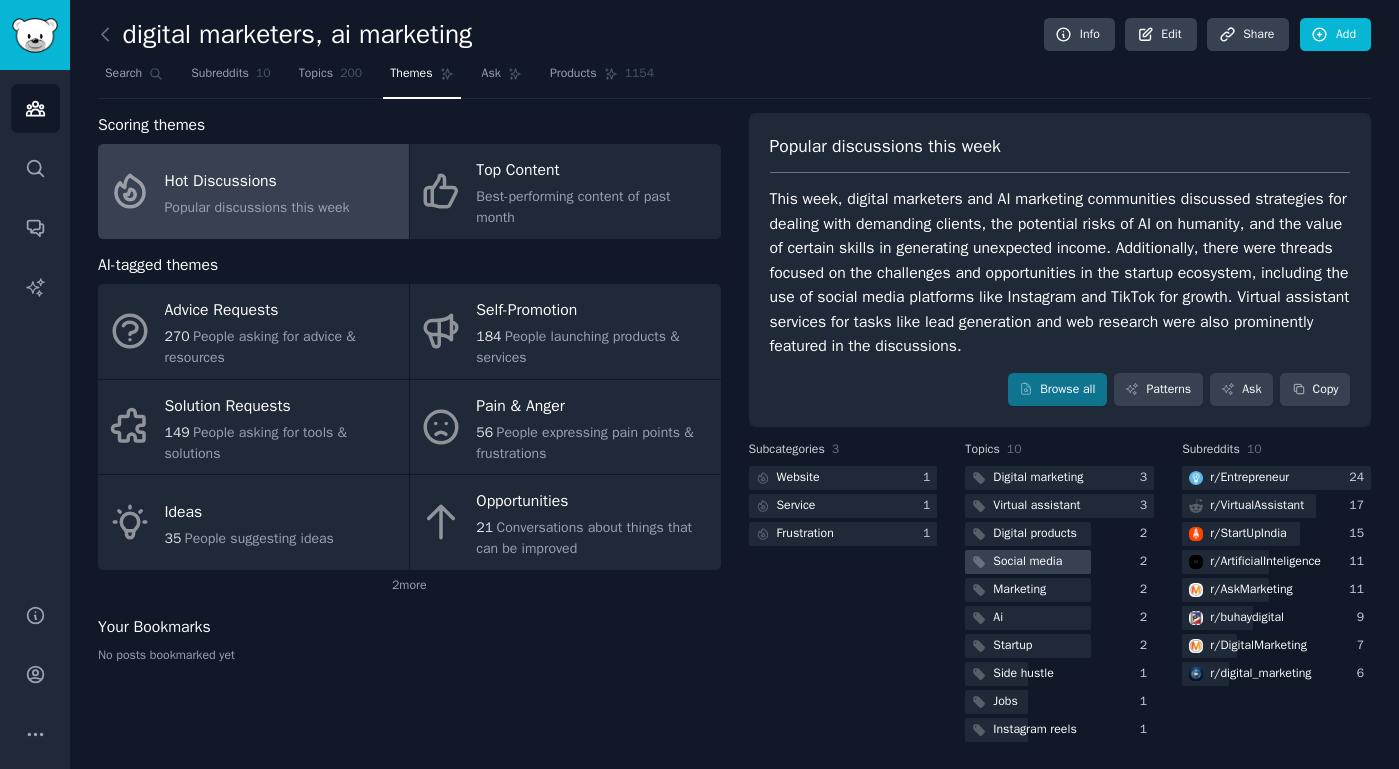 click on "Social media" at bounding box center (1027, 562) 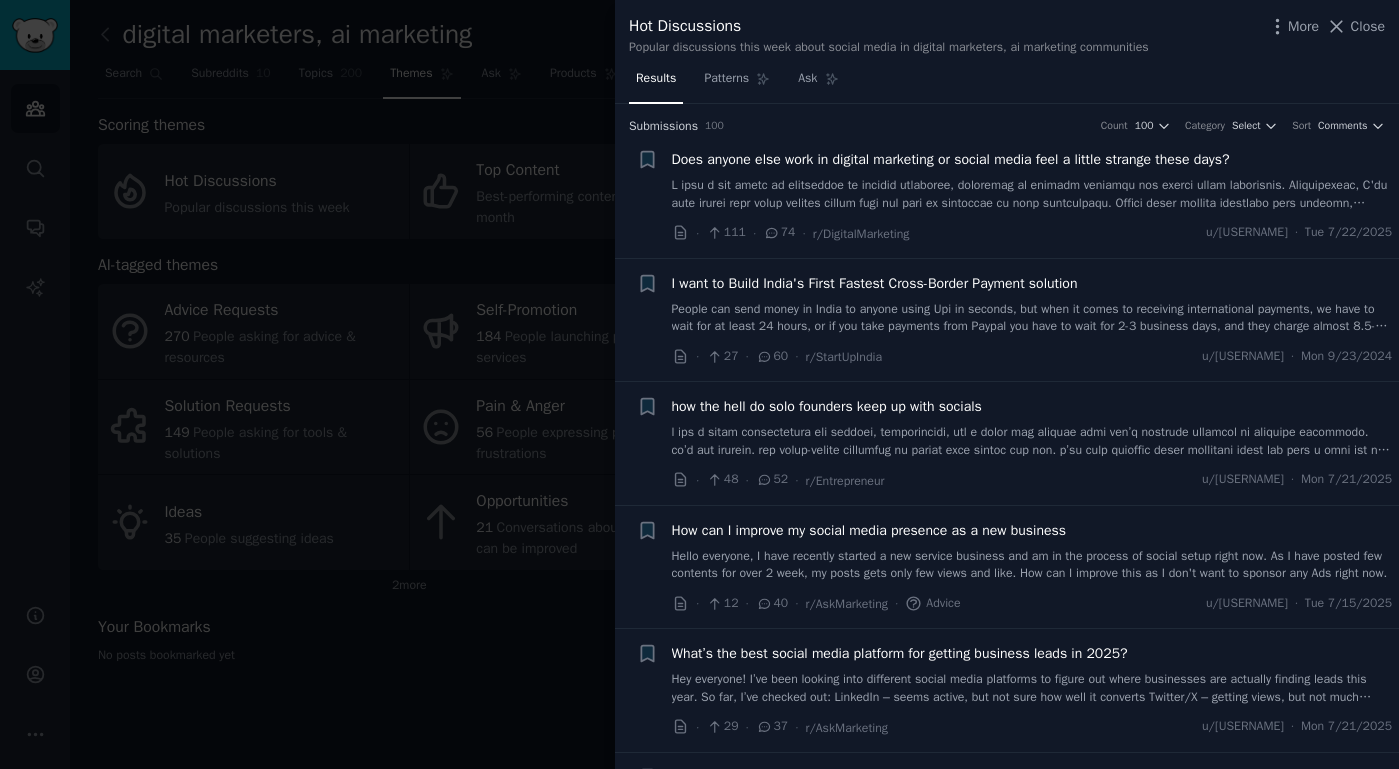 click on "Does anyone else work in digital marketing or social media feel a little strange these days?" at bounding box center [951, 159] 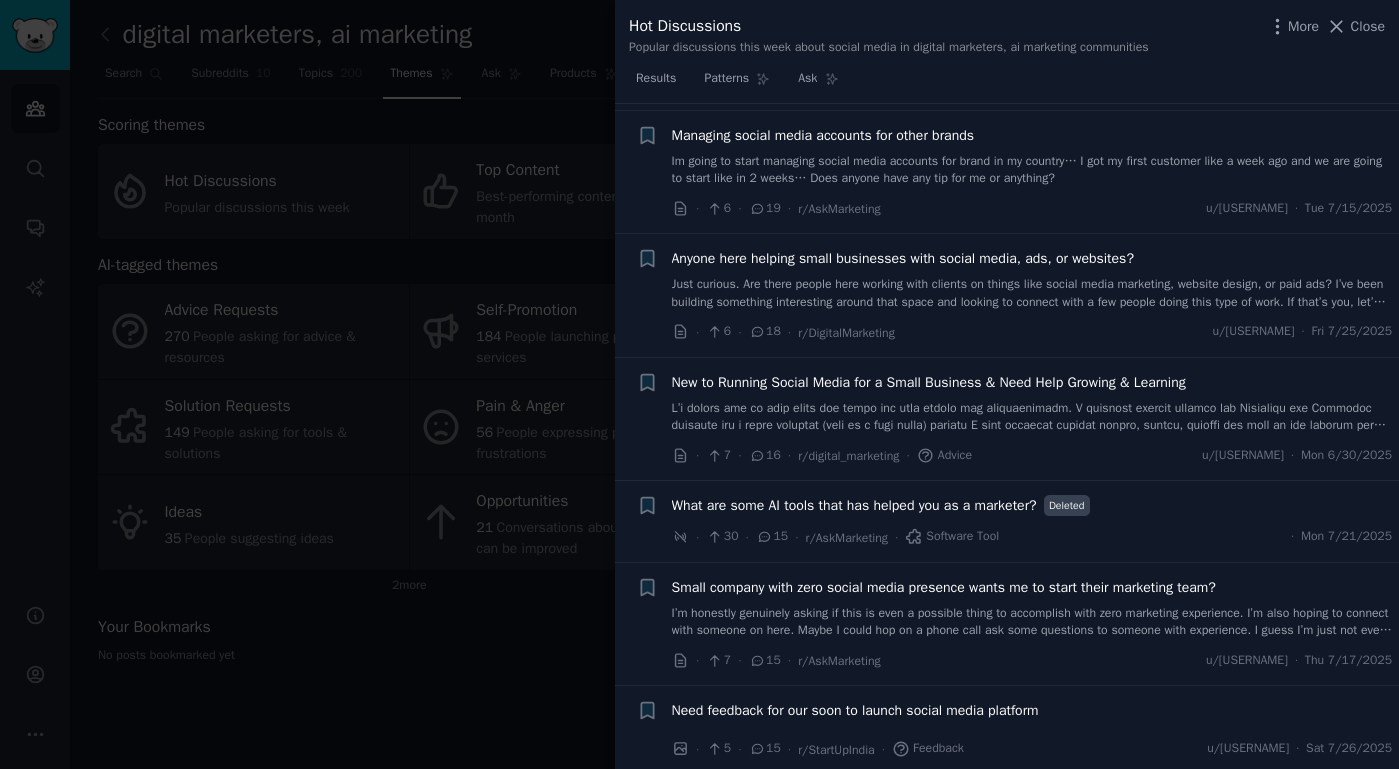 scroll, scrollTop: 1879, scrollLeft: 0, axis: vertical 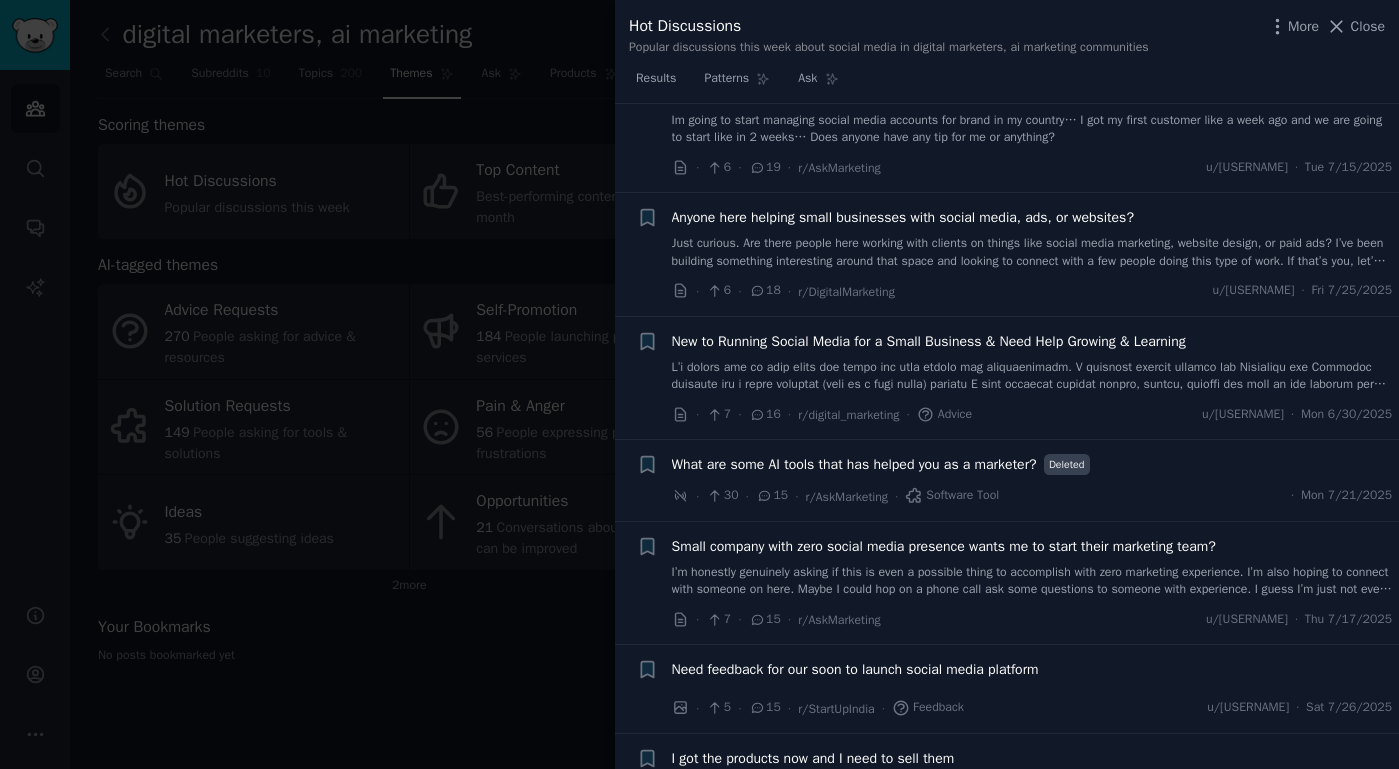 click at bounding box center (699, 384) 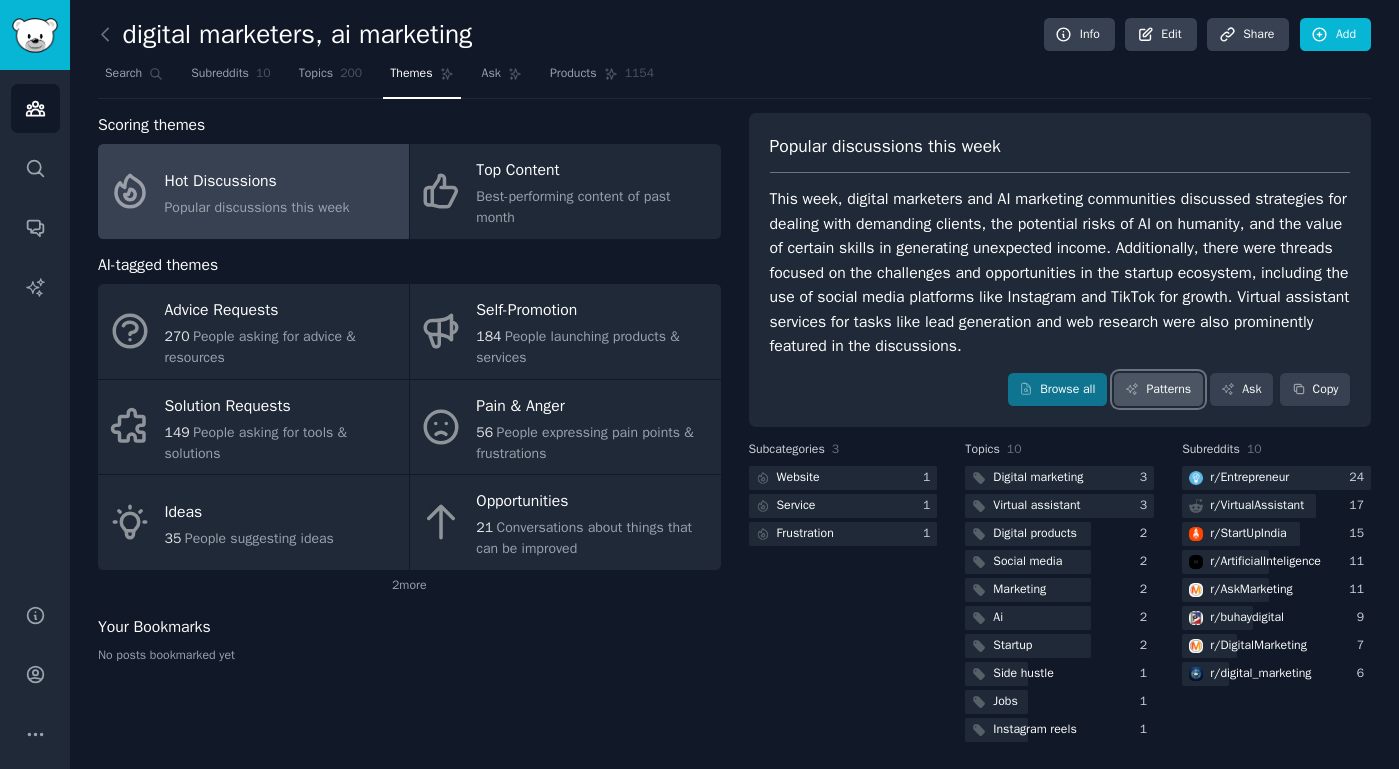 click on "Patterns" at bounding box center [1158, 390] 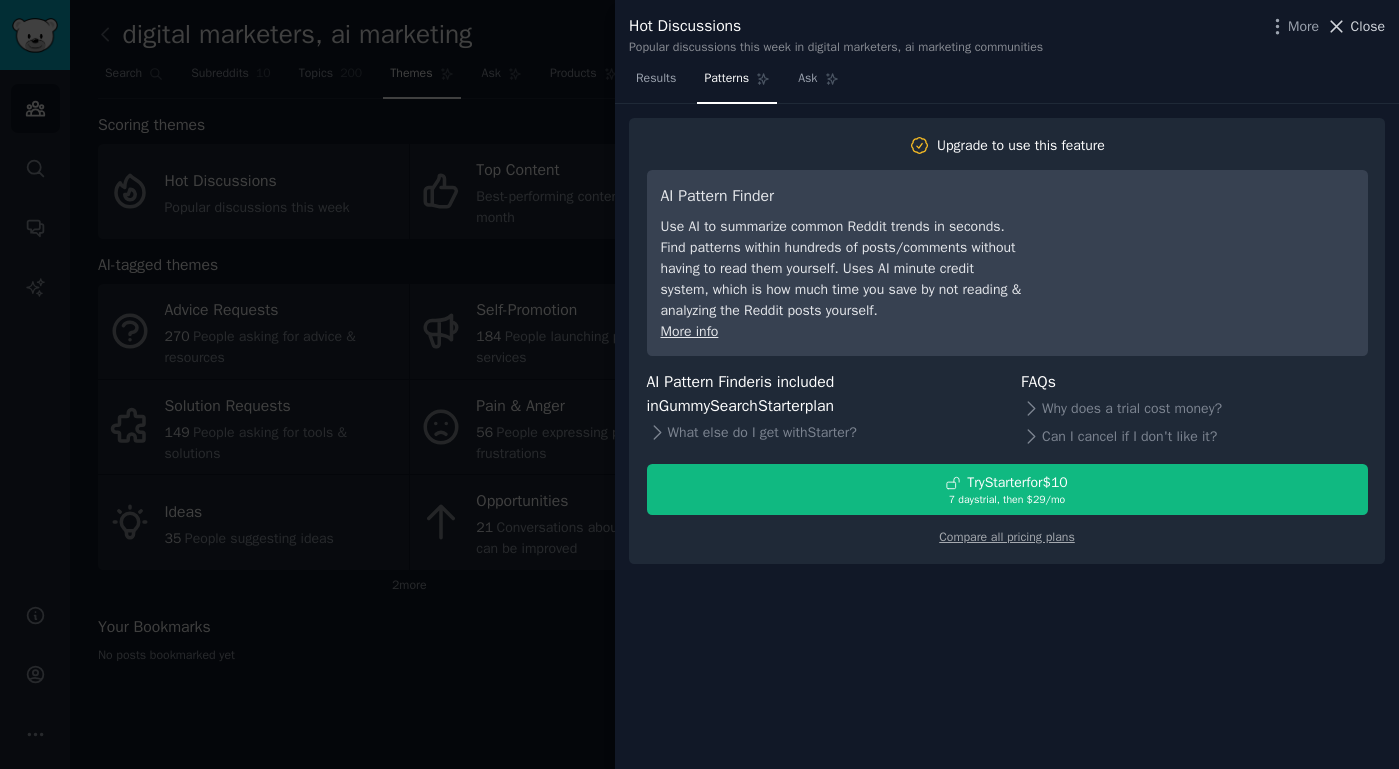 click 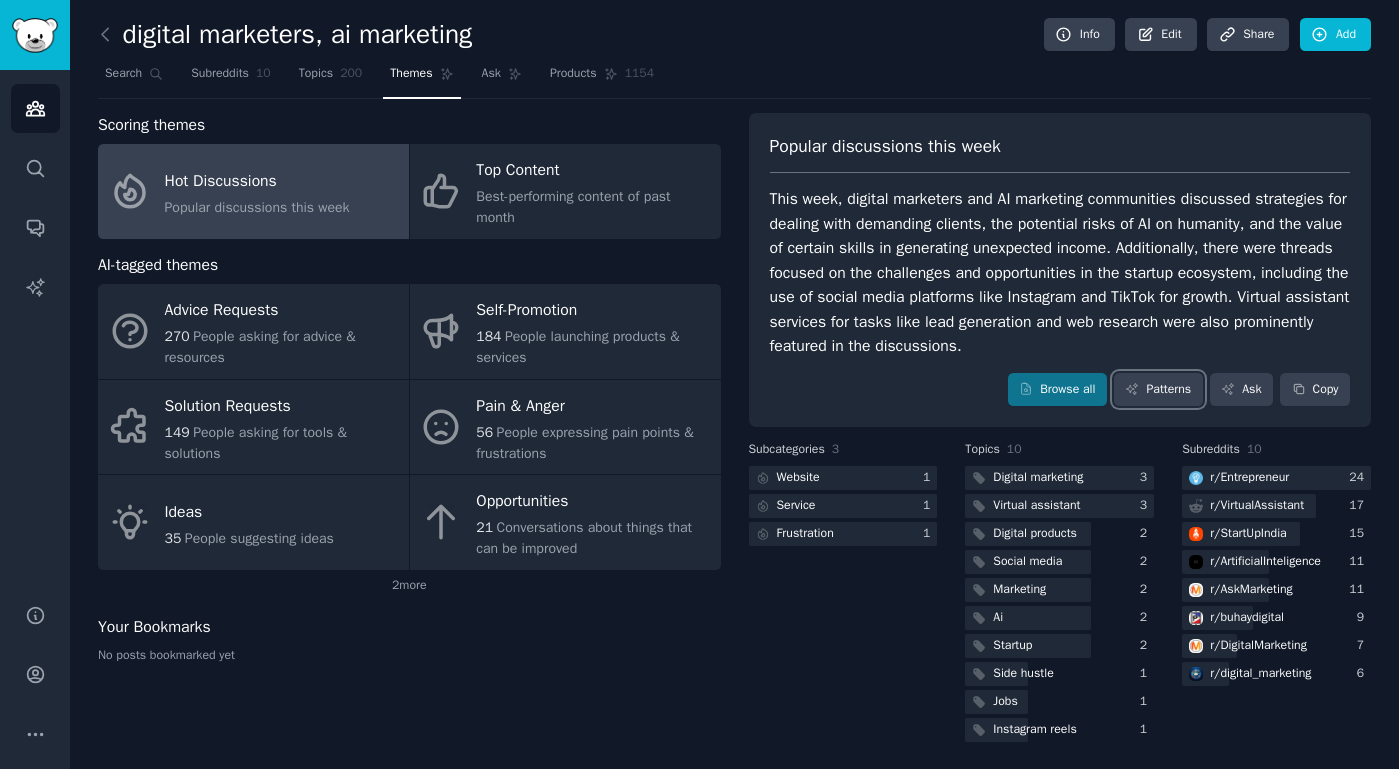 scroll, scrollTop: 4, scrollLeft: 0, axis: vertical 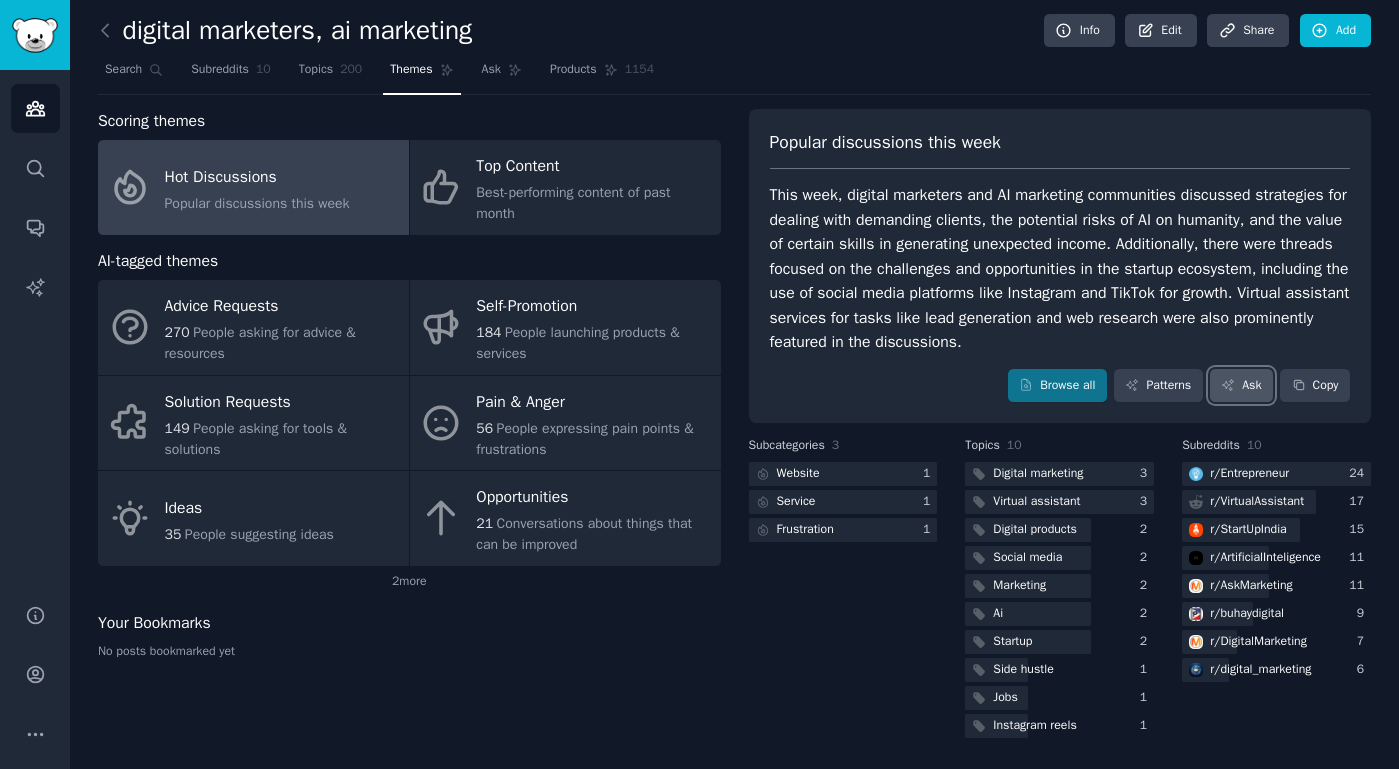 click on "Ask" at bounding box center (1241, 386) 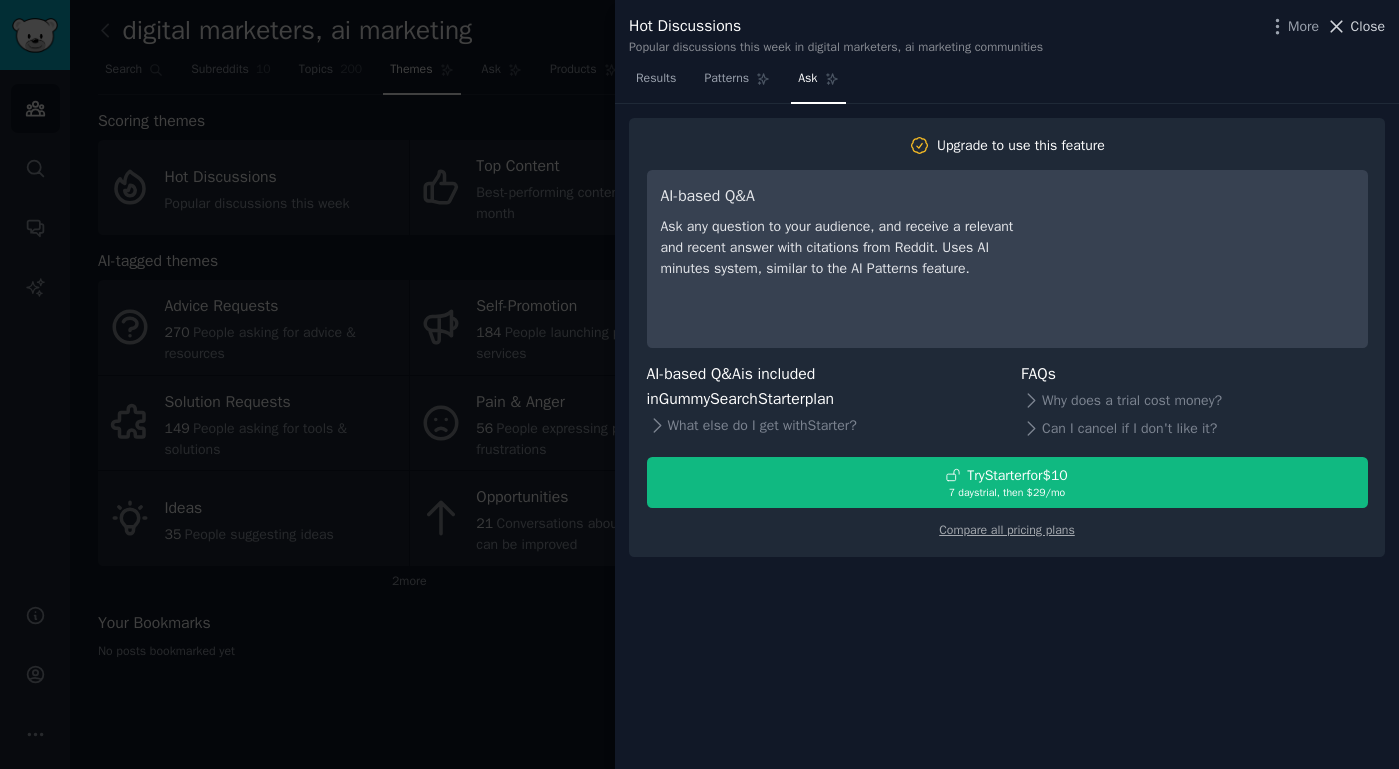 click on "Close" at bounding box center (1368, 26) 